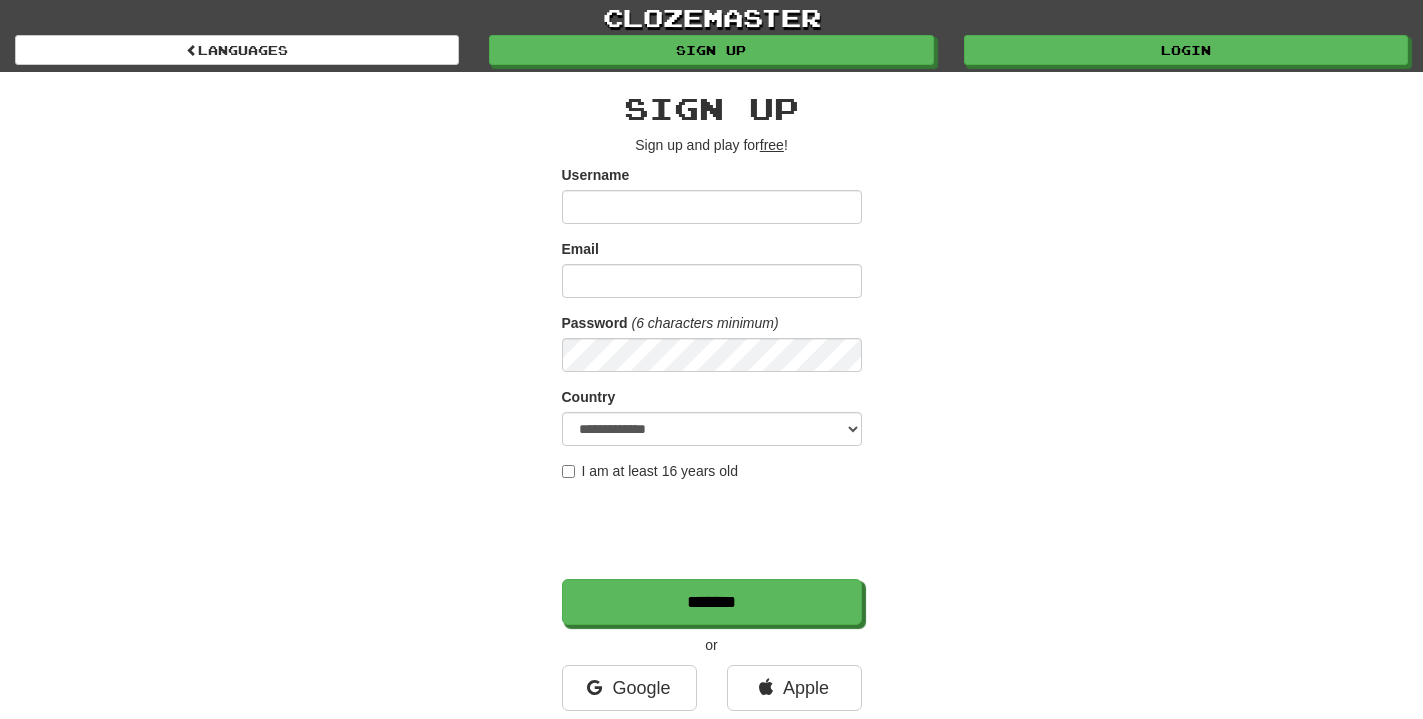 scroll, scrollTop: 0, scrollLeft: 0, axis: both 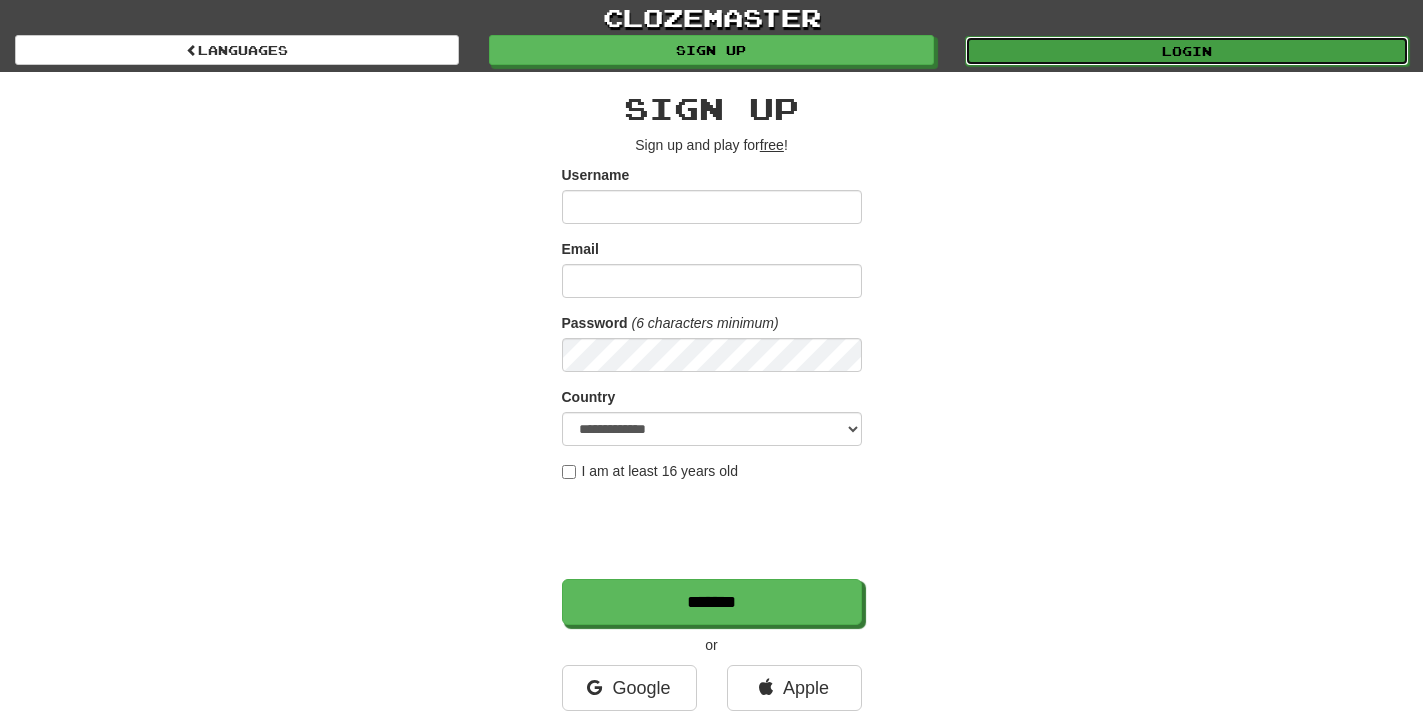 click on "Login" at bounding box center (1187, 51) 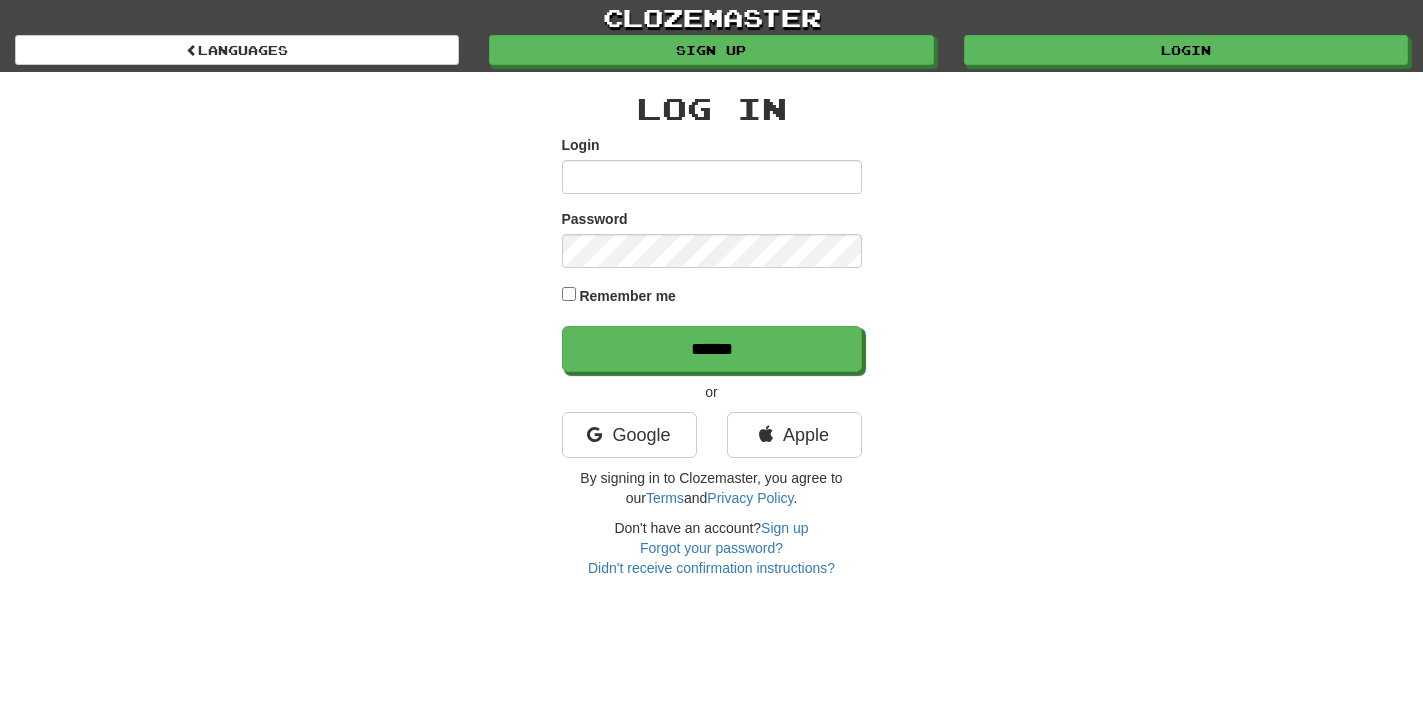 scroll, scrollTop: 0, scrollLeft: 0, axis: both 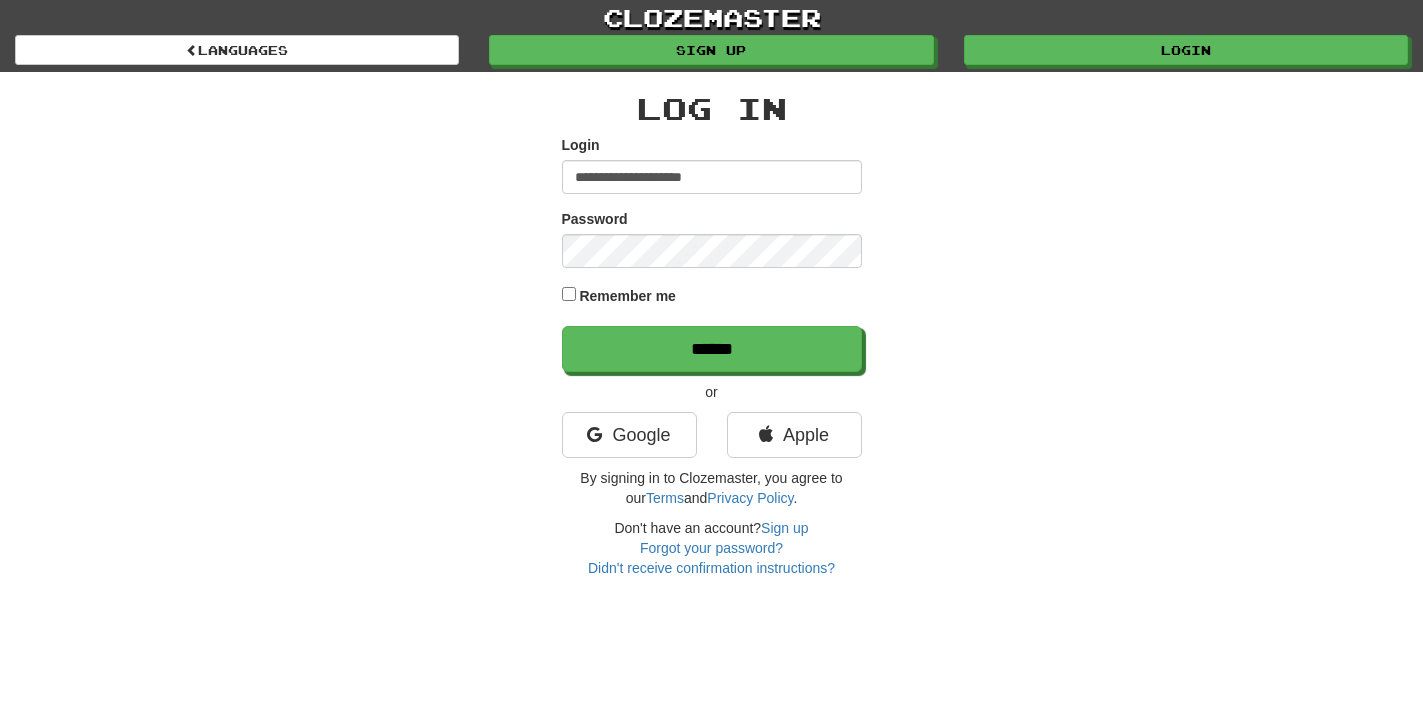 type on "**********" 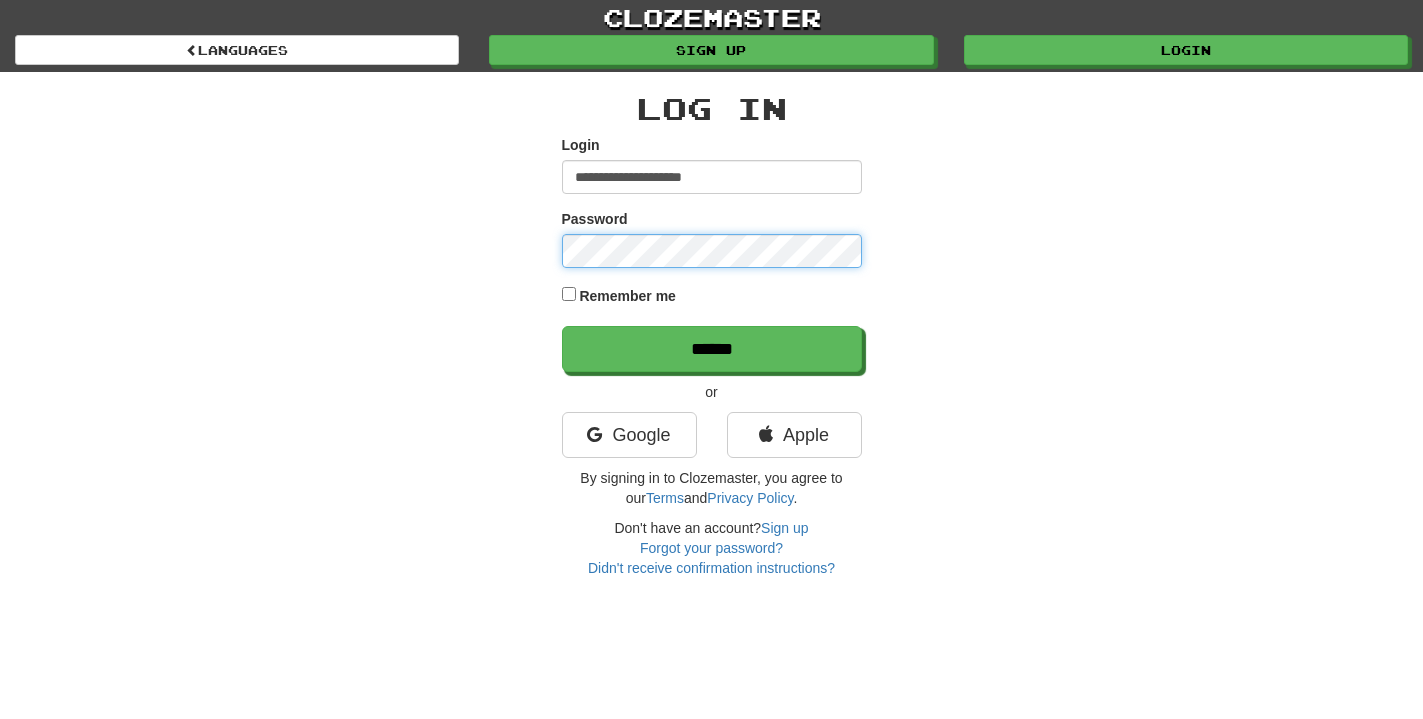 click on "******" at bounding box center [712, 349] 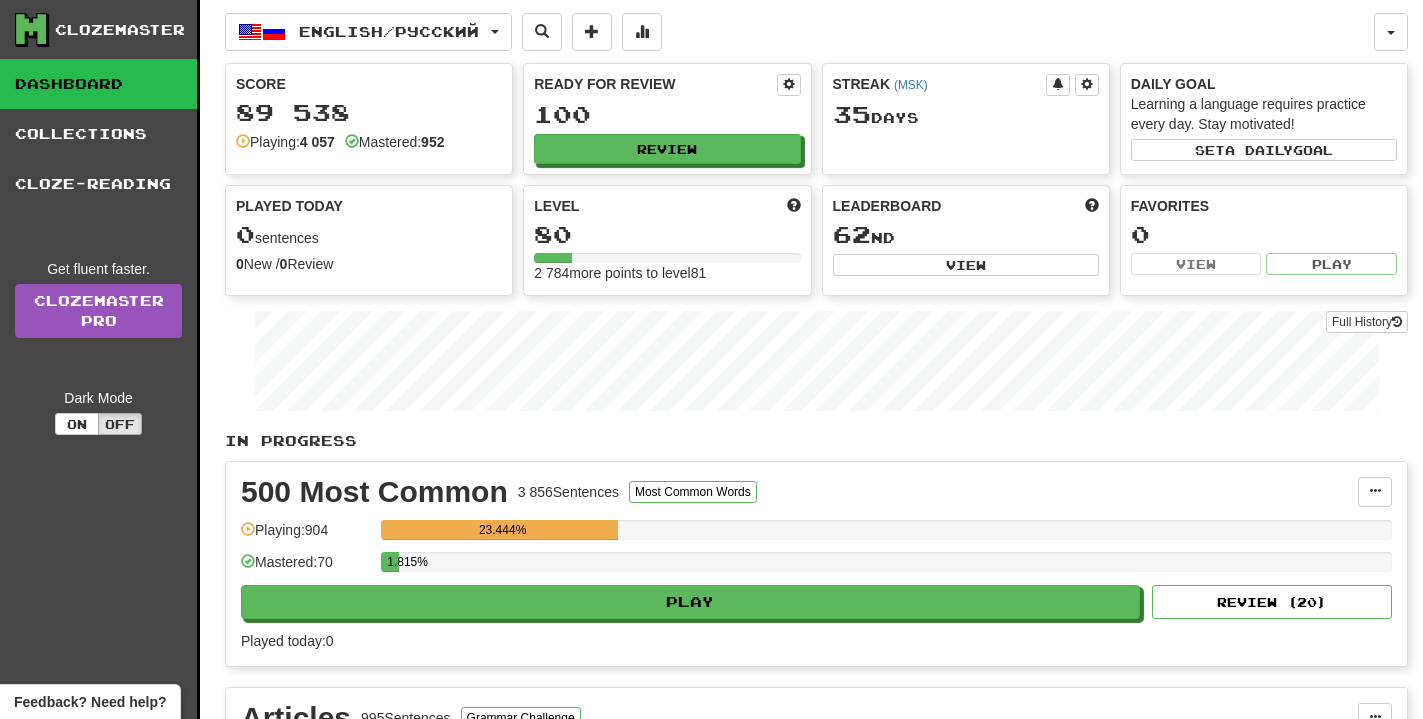 scroll, scrollTop: 0, scrollLeft: 0, axis: both 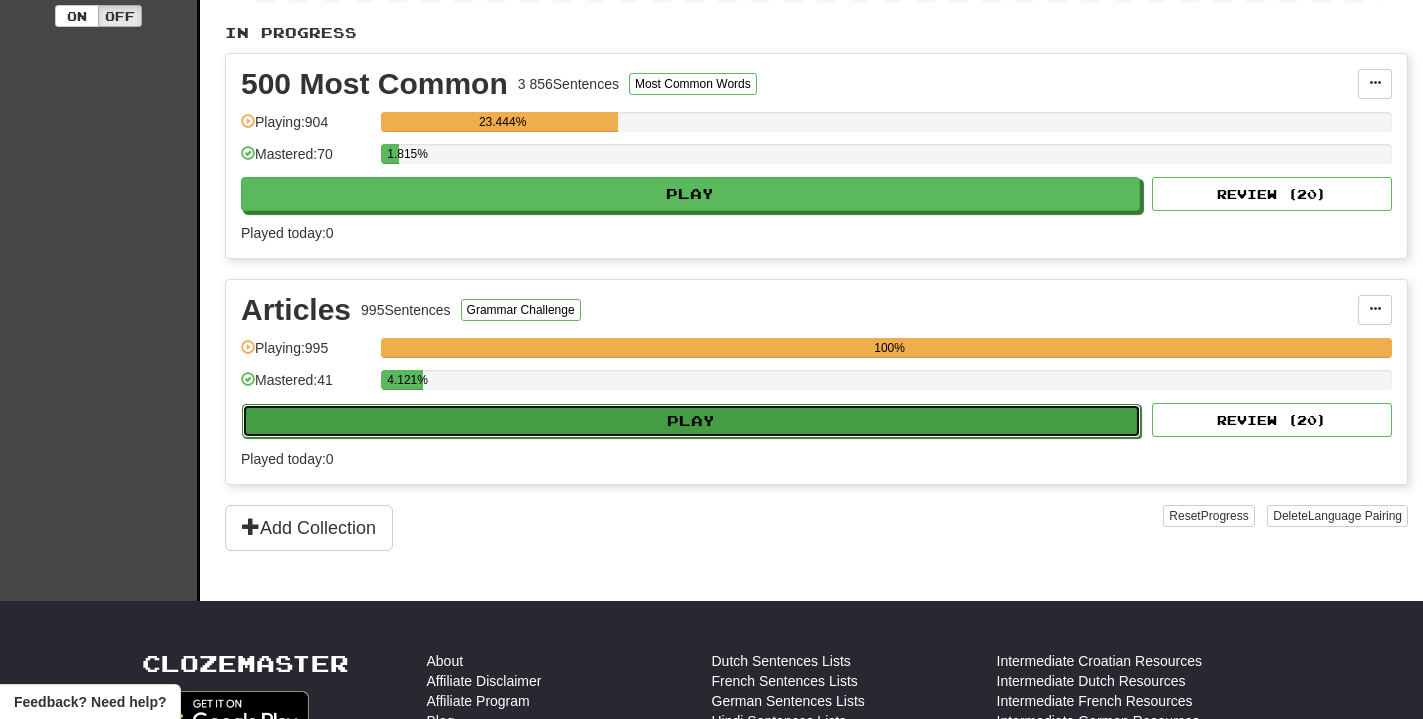 click on "Play" at bounding box center (691, 421) 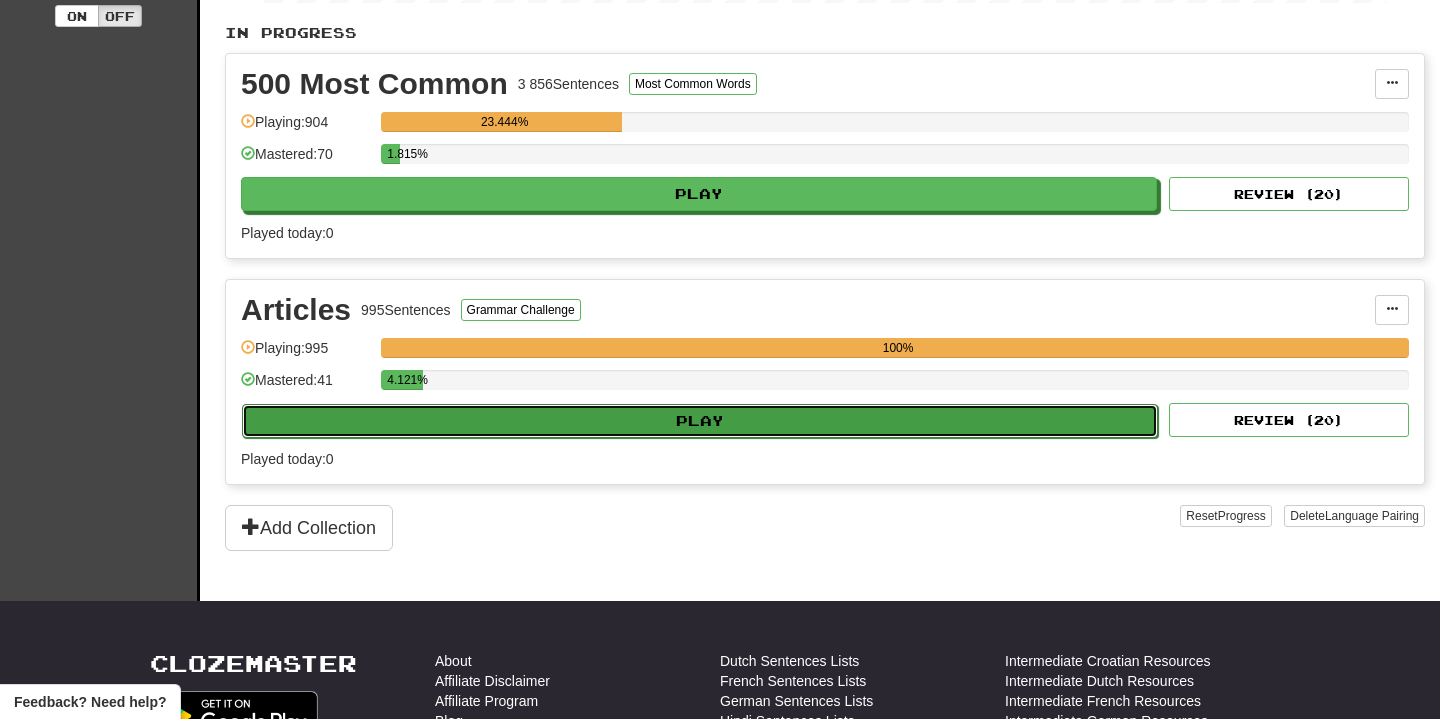 select on "**" 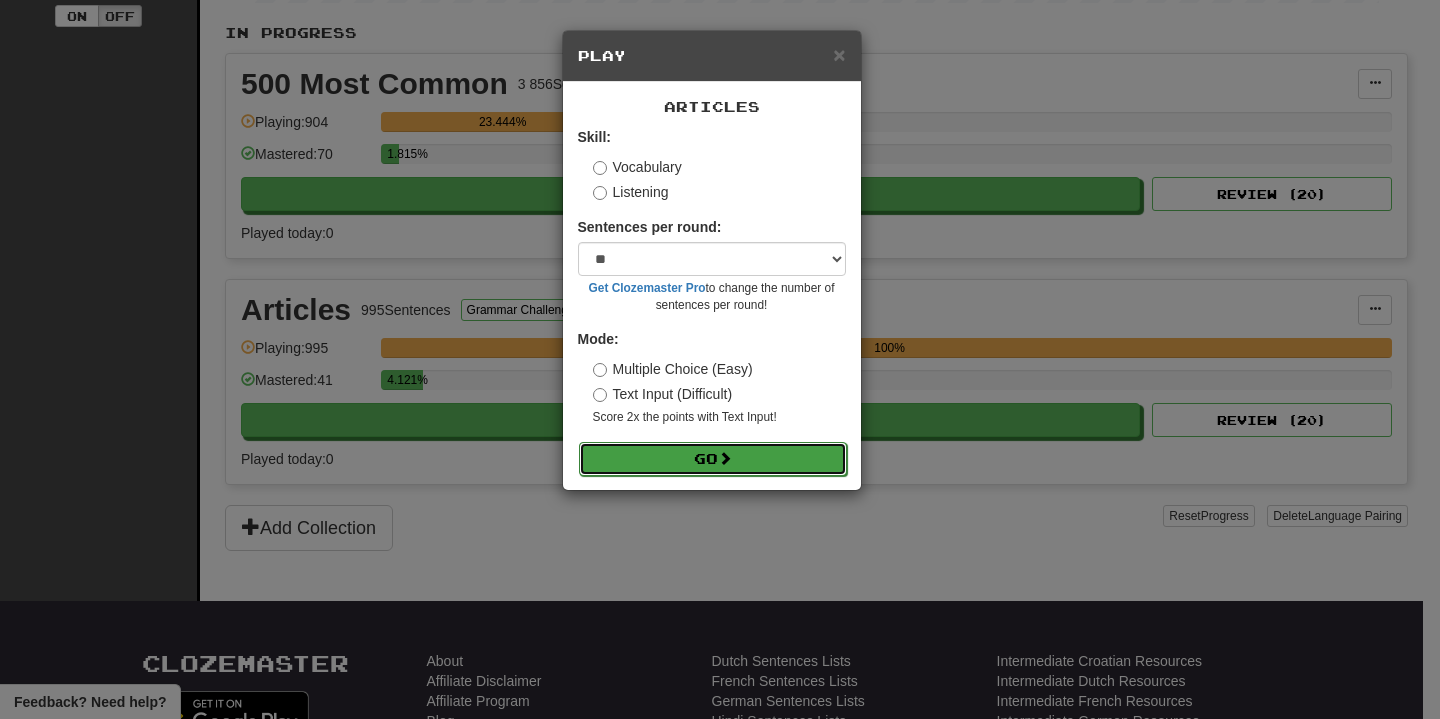 click on "Go" at bounding box center (713, 459) 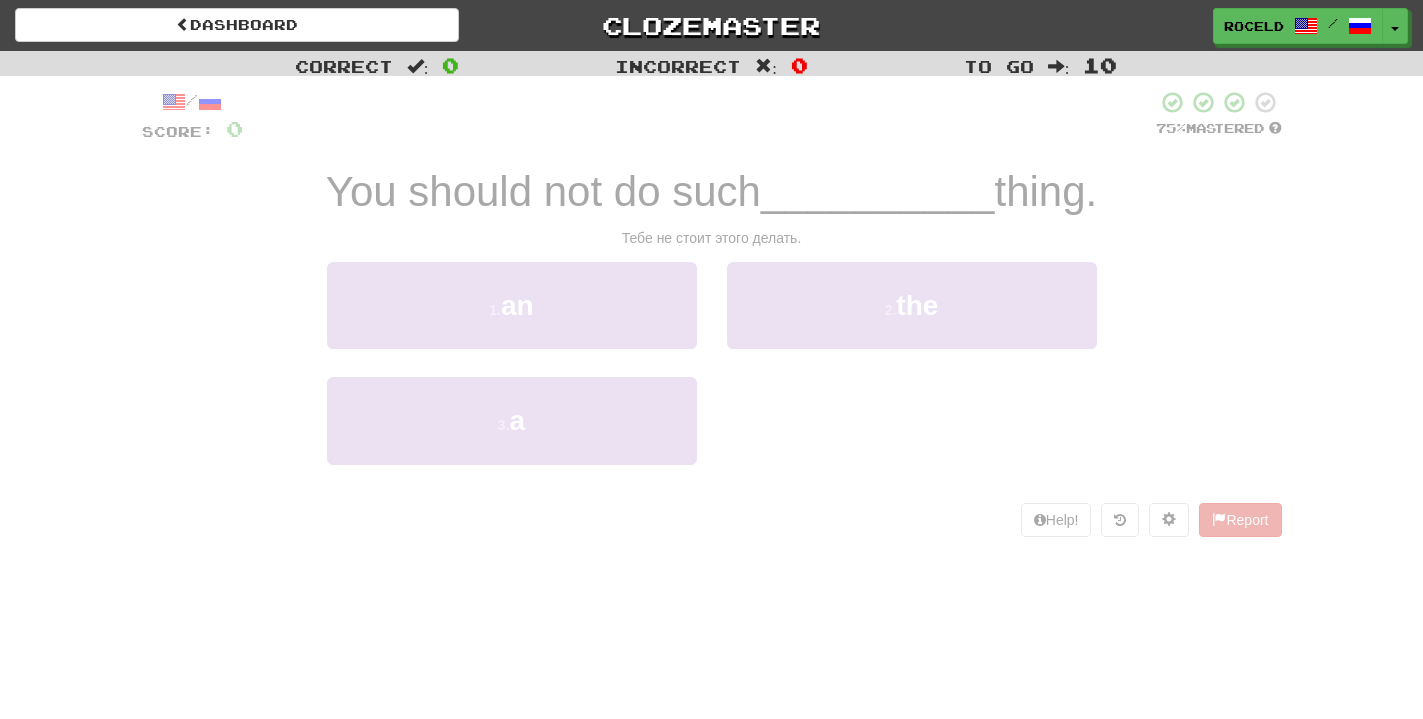 scroll, scrollTop: 0, scrollLeft: 0, axis: both 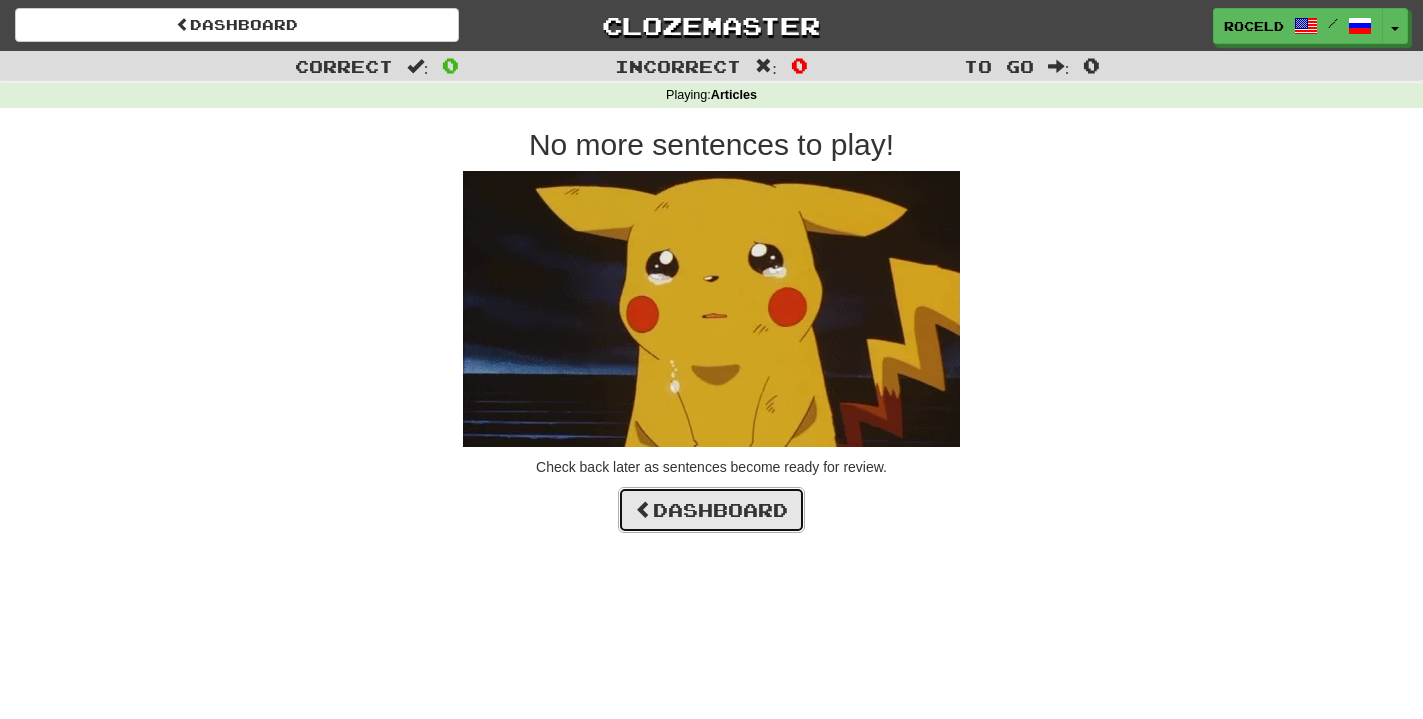 click on "Dashboard" at bounding box center [711, 510] 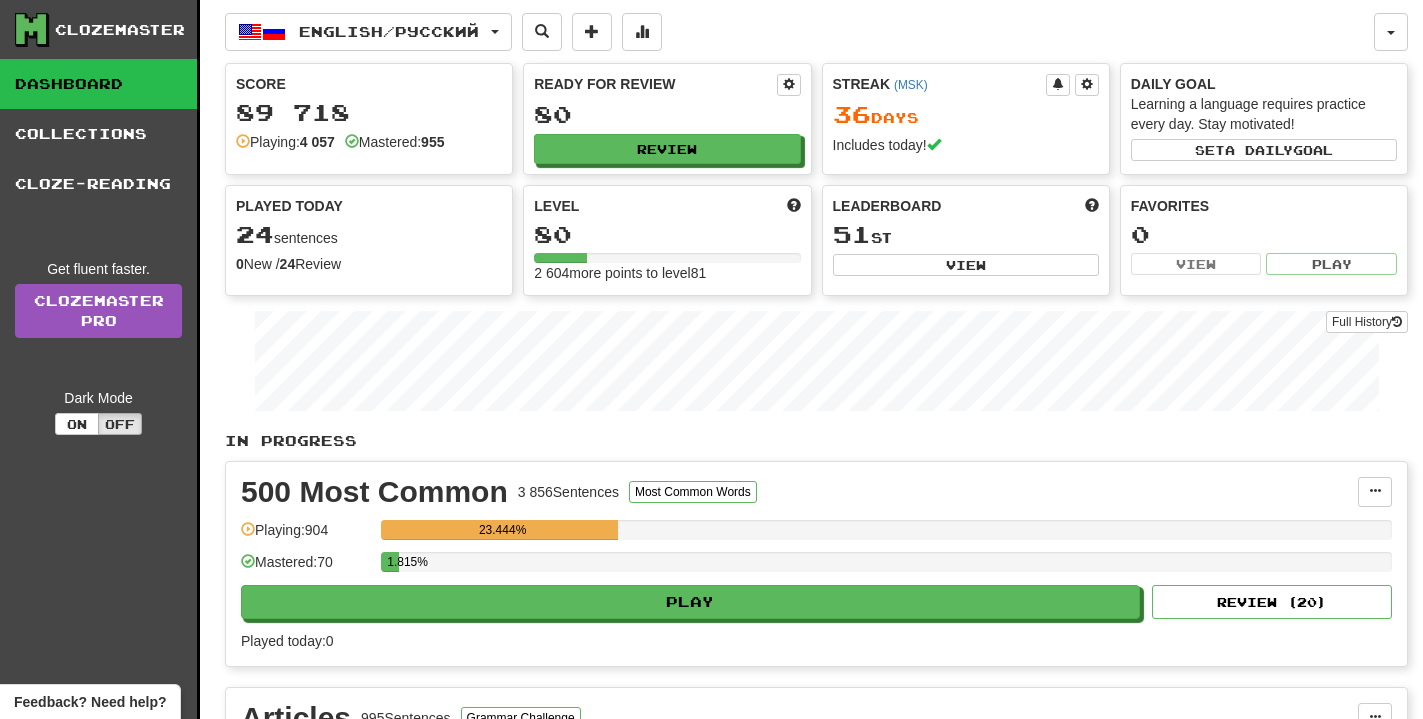 scroll, scrollTop: 0, scrollLeft: 0, axis: both 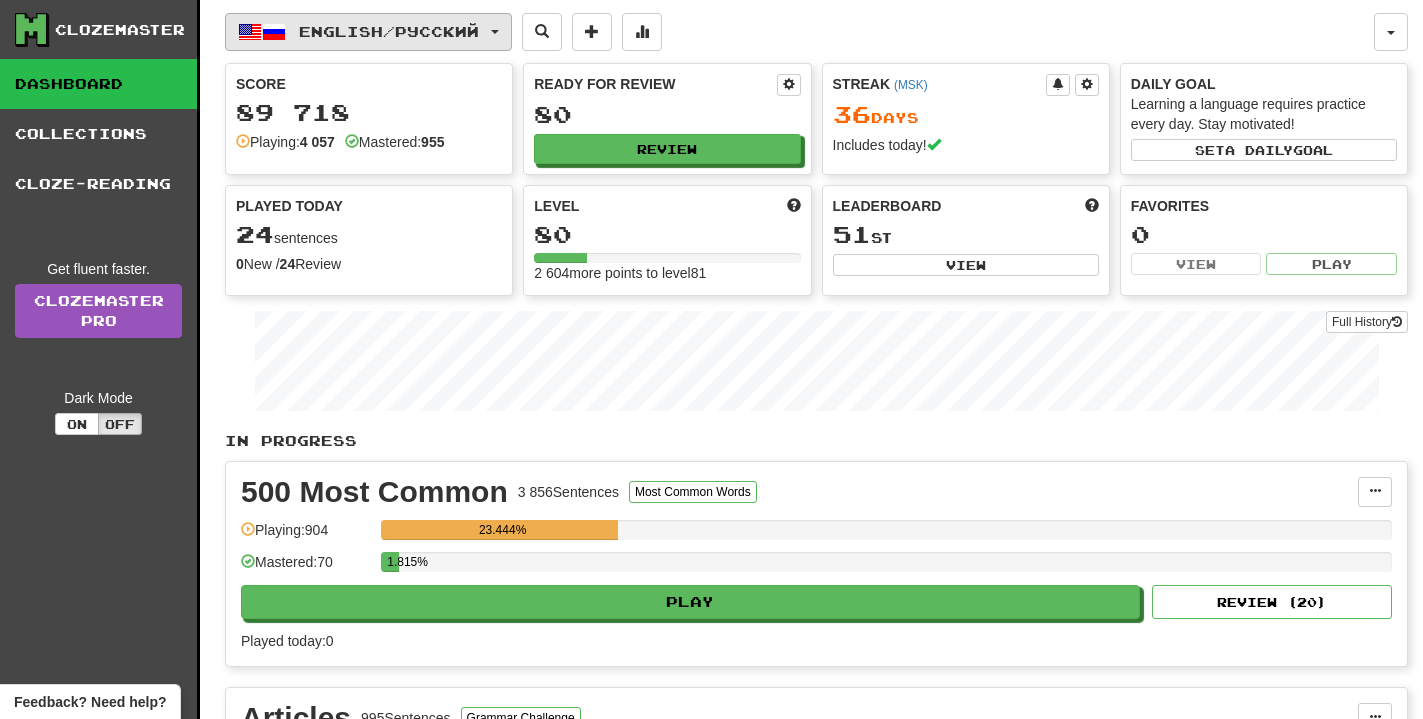 click on "English  /  Русский" at bounding box center (389, 31) 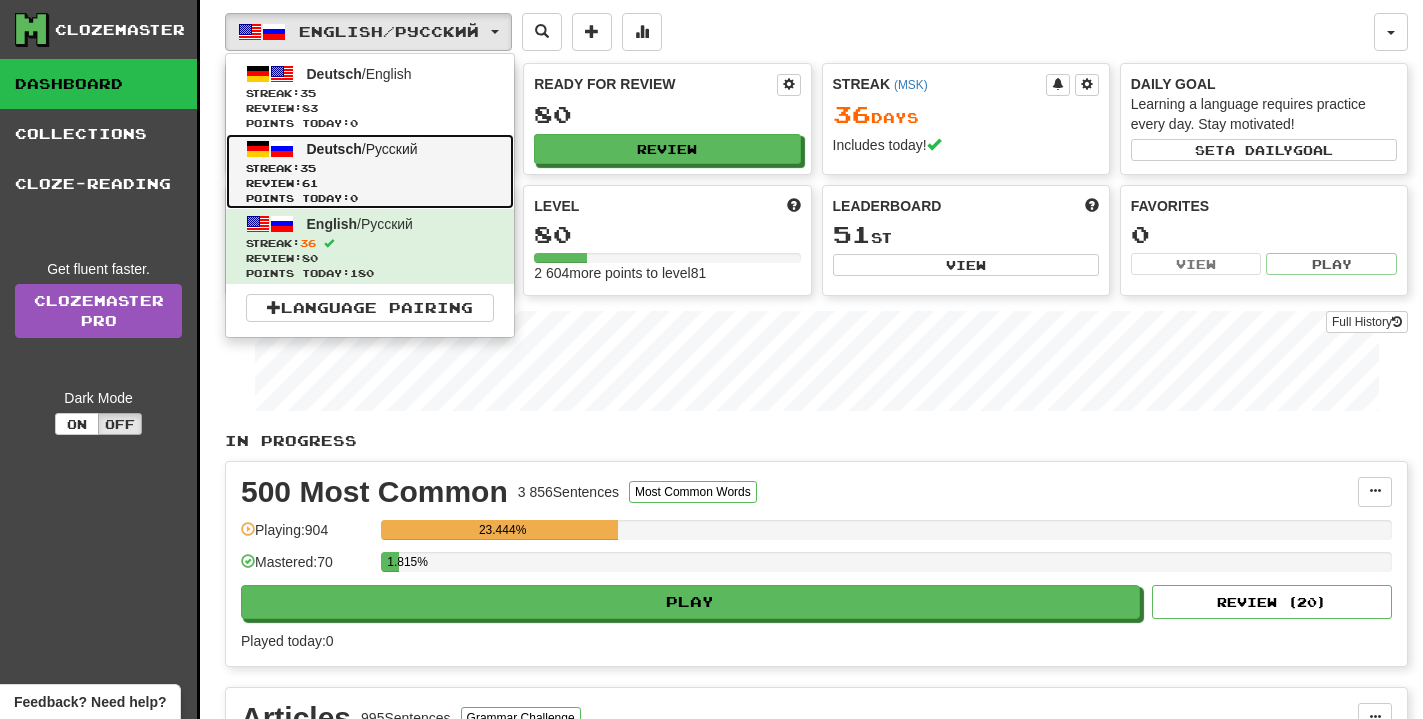 click on "Streak:  35" at bounding box center (370, 168) 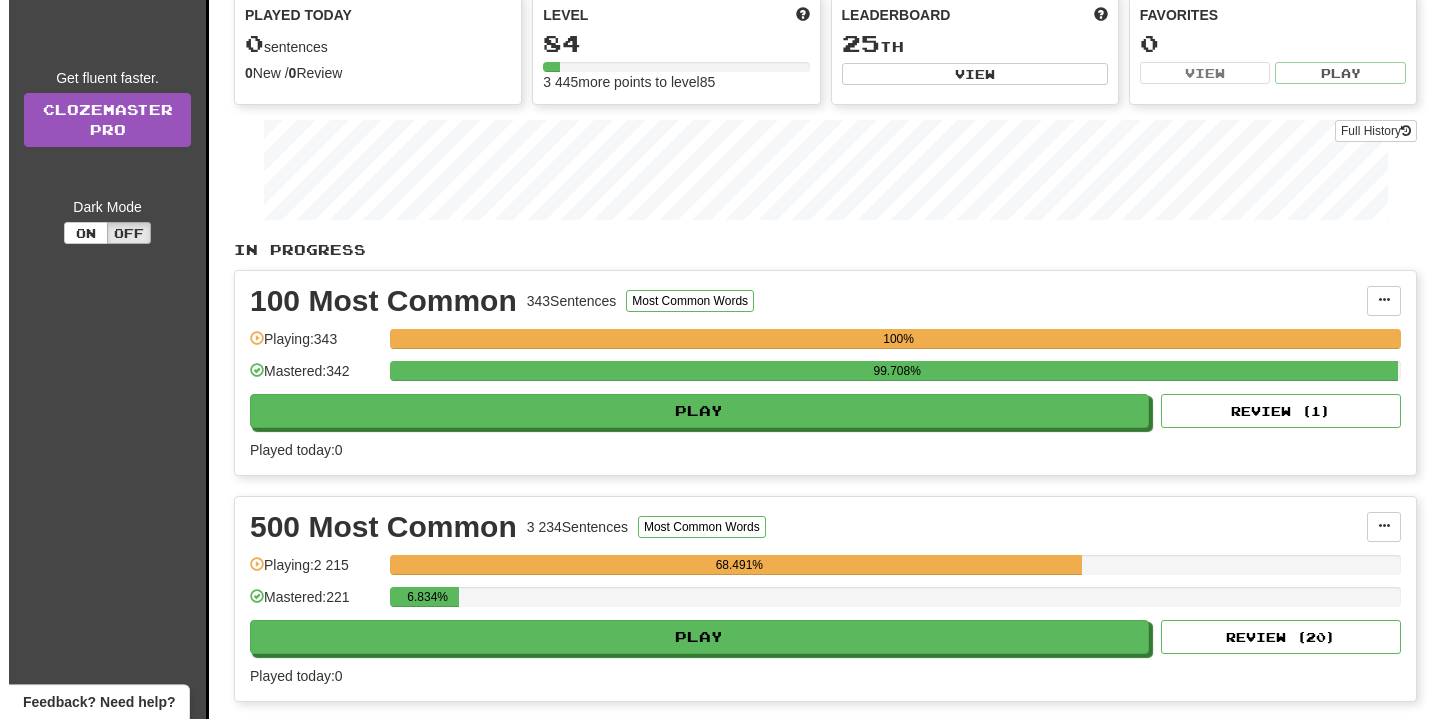 scroll, scrollTop: 306, scrollLeft: 0, axis: vertical 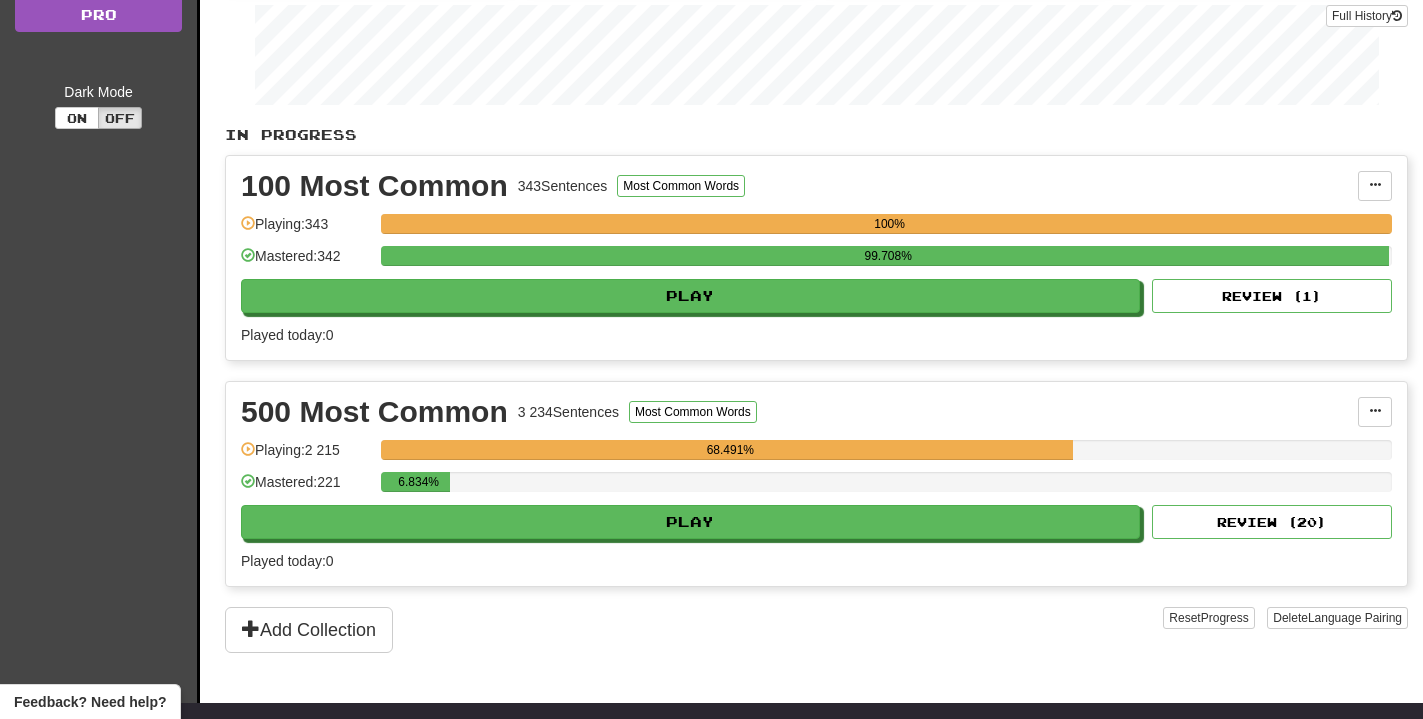 click on "500 Most Common 3 234  Sentences Most Common Words Manage Sentences Unpin from Dashboard  Playing:  2 215 68.491%  Mastered:  221 6.834% Play Review ( 20 ) Played [DATE]:  0" at bounding box center [816, 484] 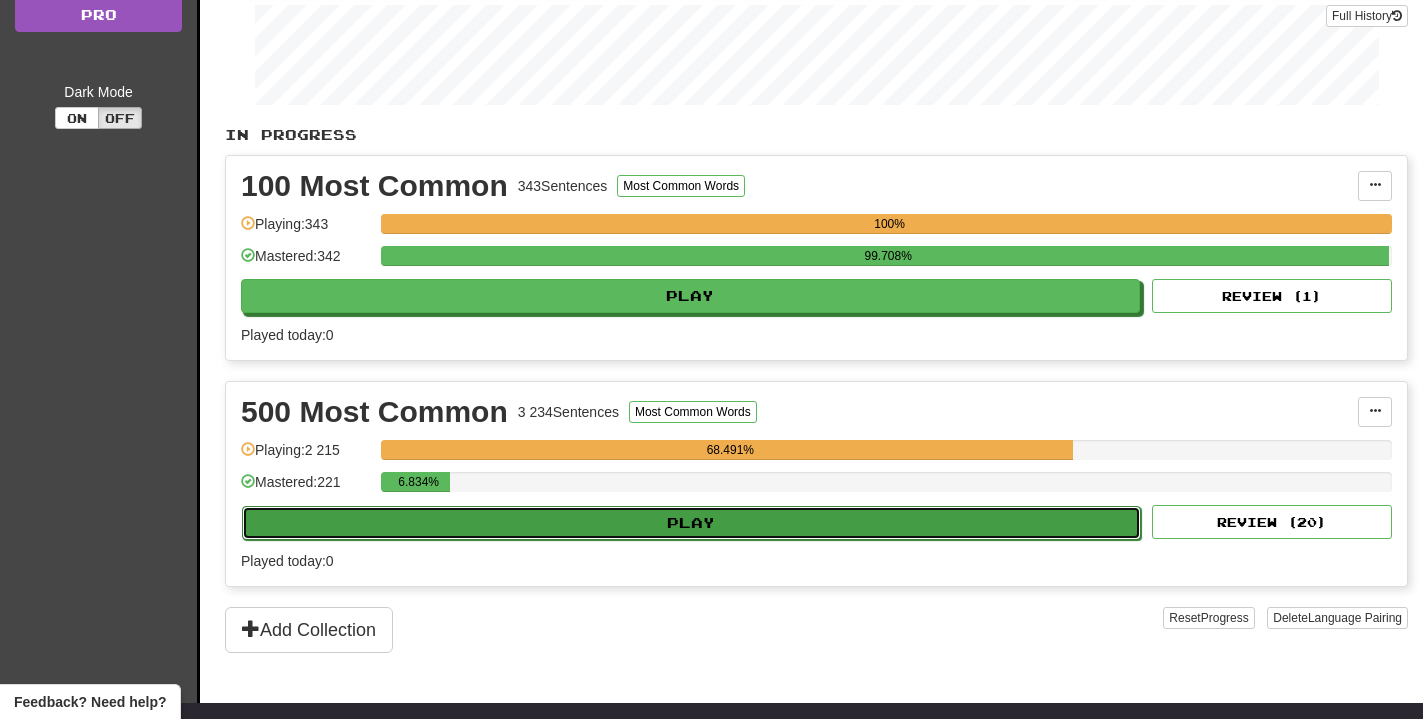 click on "Play" at bounding box center (691, 523) 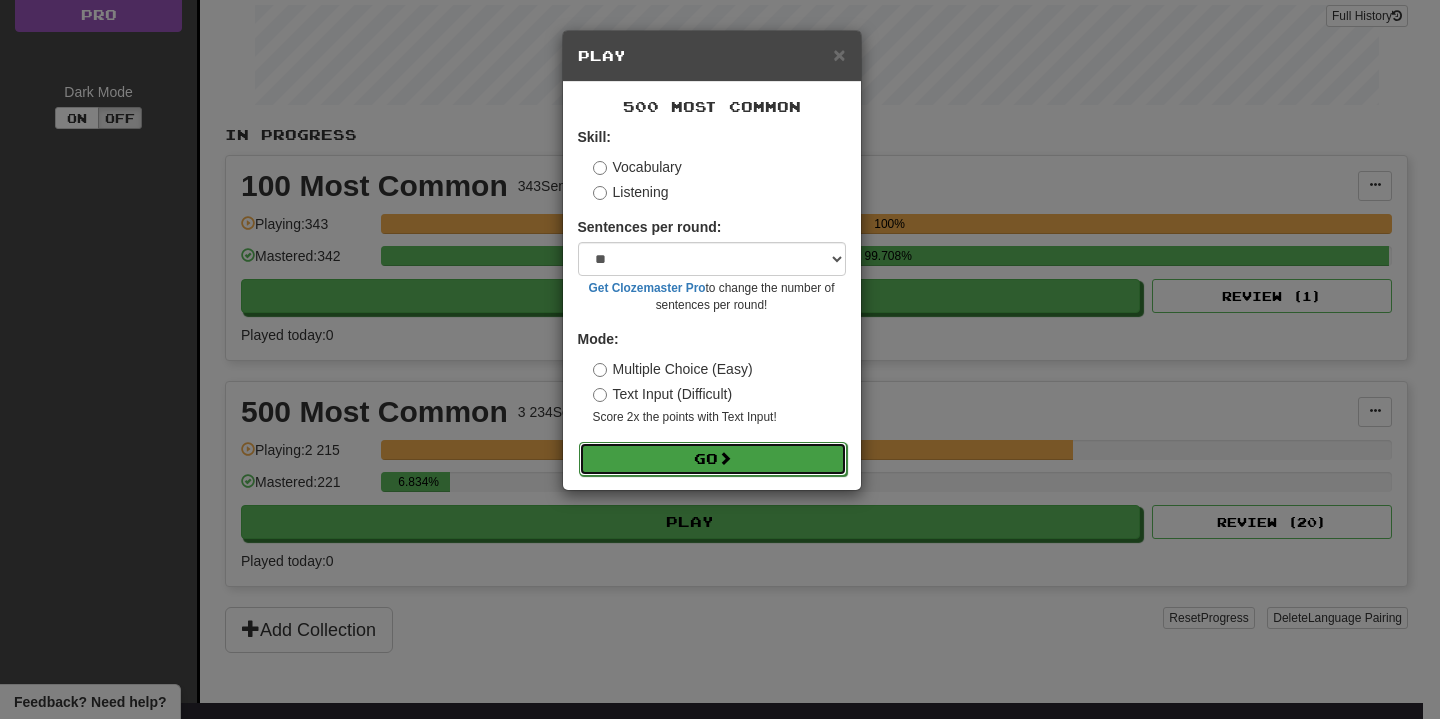 click on "Go" at bounding box center [713, 459] 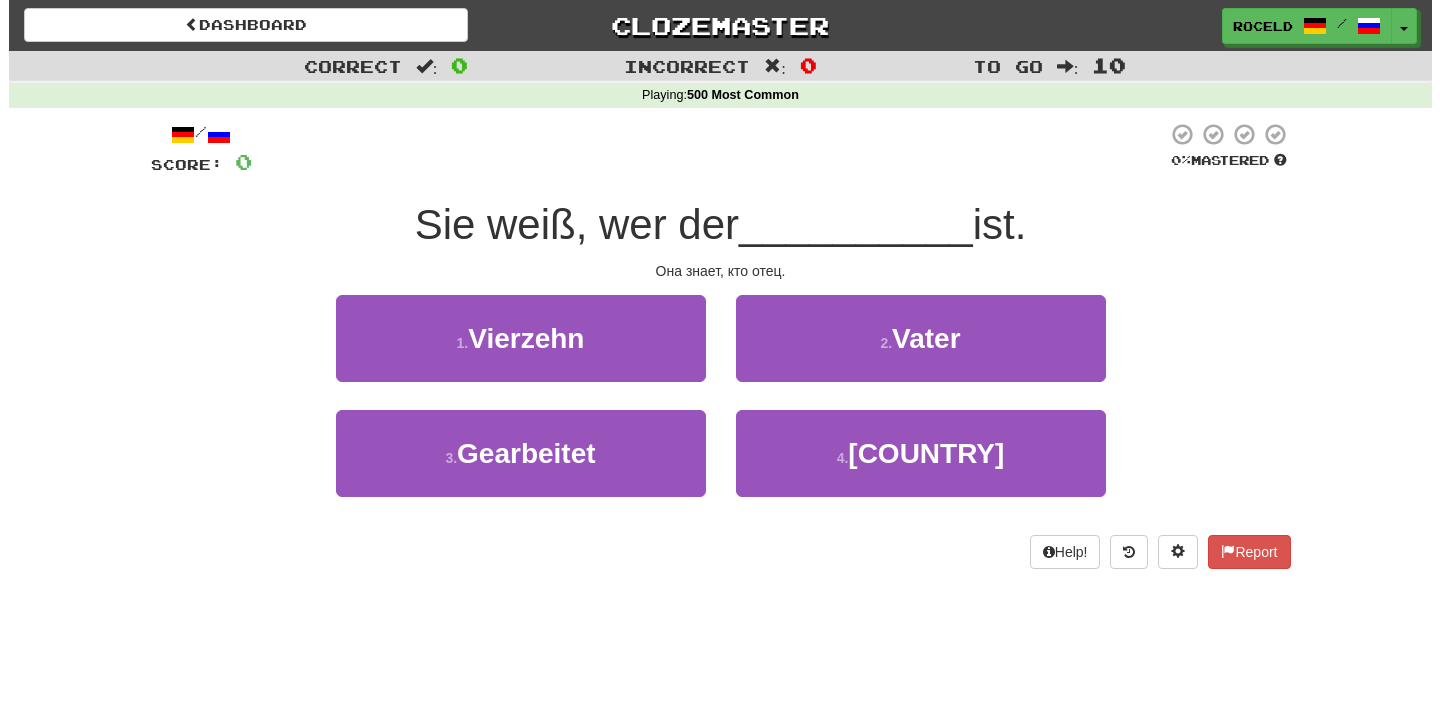 scroll, scrollTop: 0, scrollLeft: 0, axis: both 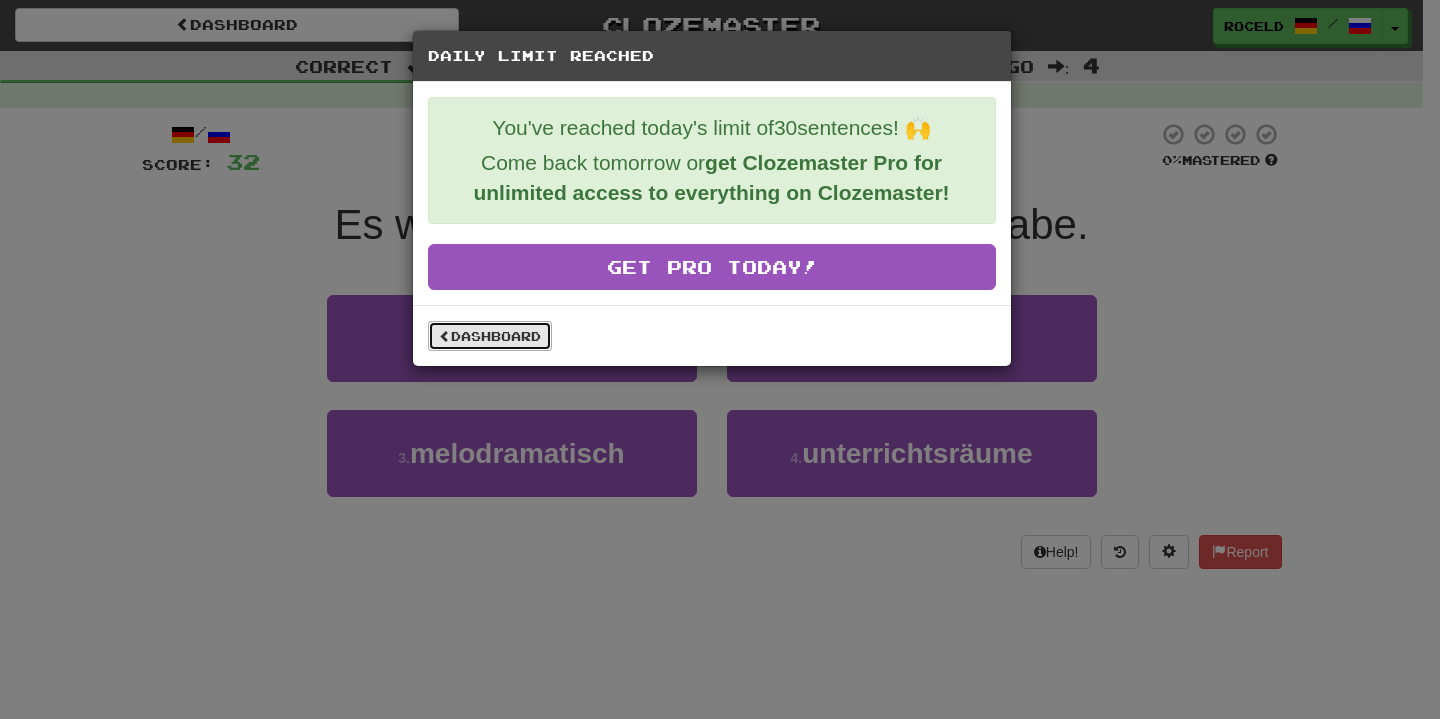 click on "Dashboard" at bounding box center [490, 336] 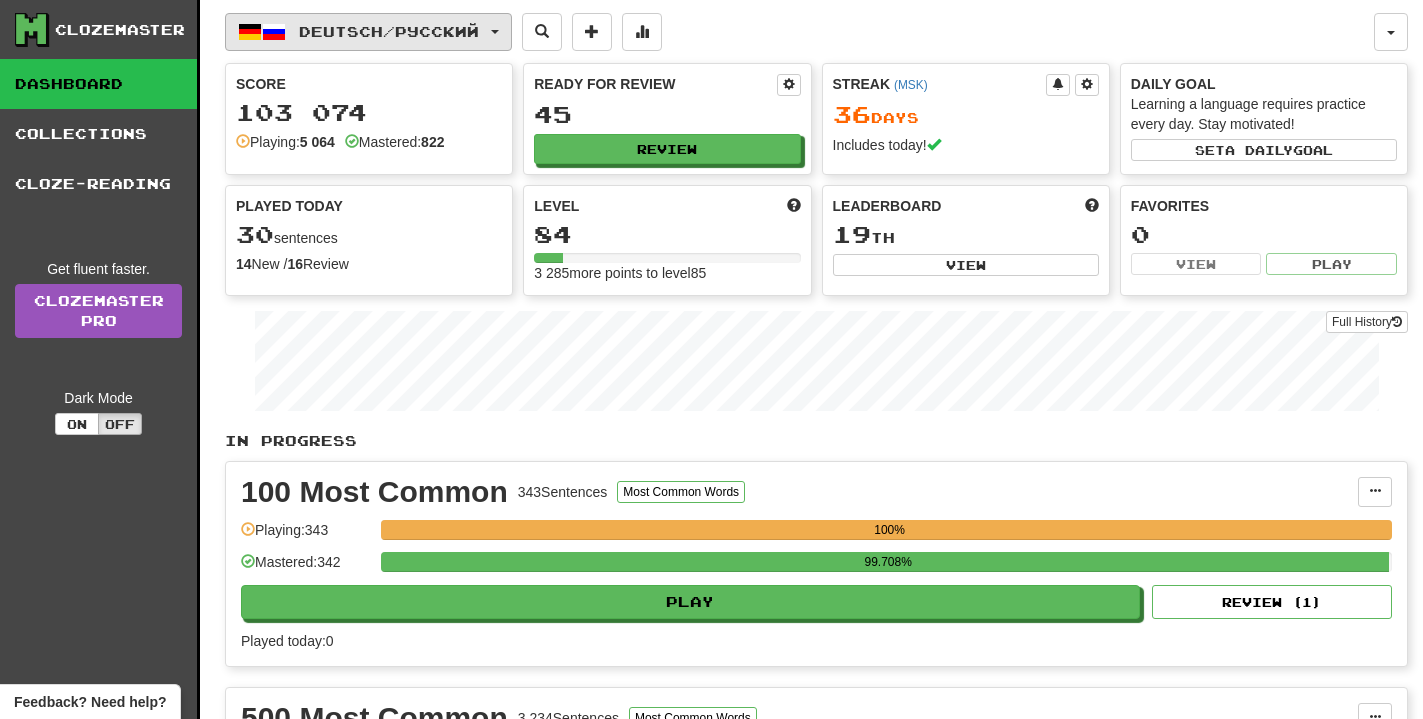 scroll, scrollTop: 0, scrollLeft: 0, axis: both 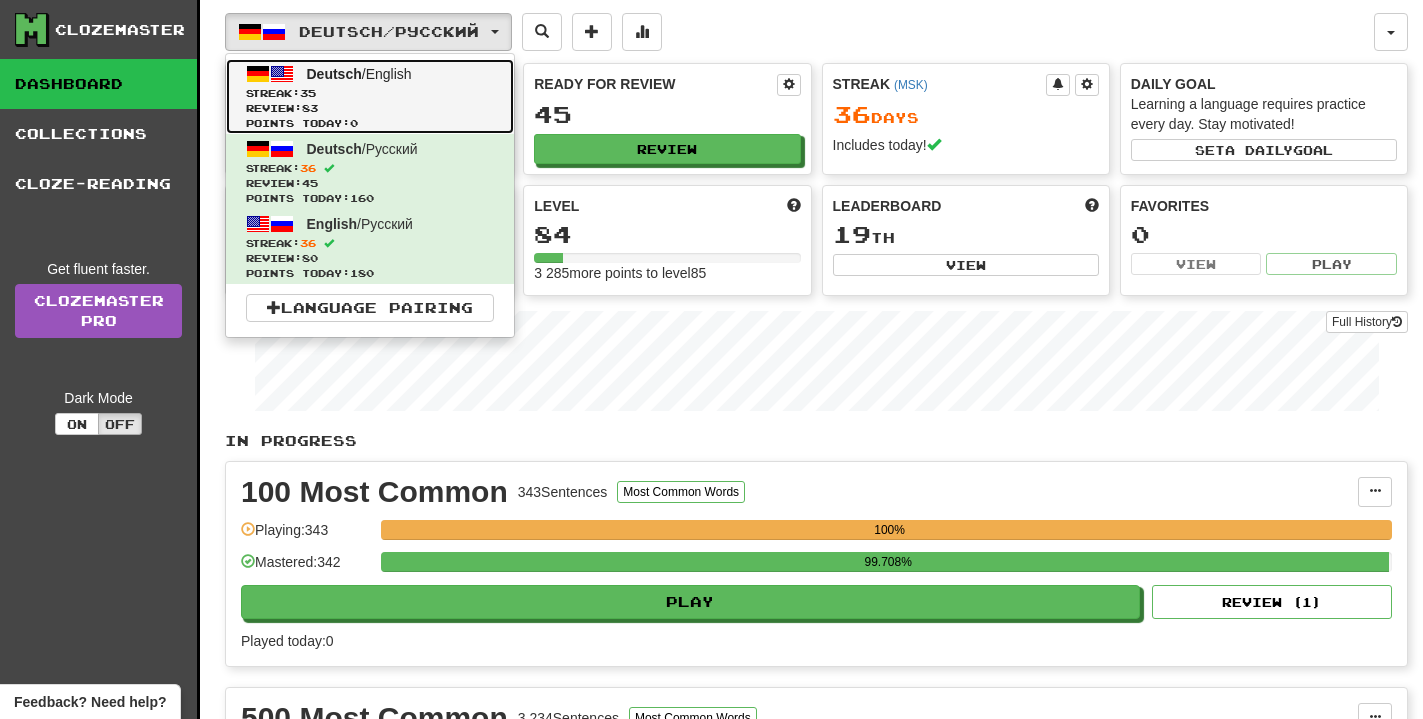 click on "Streak:  35" at bounding box center [370, 93] 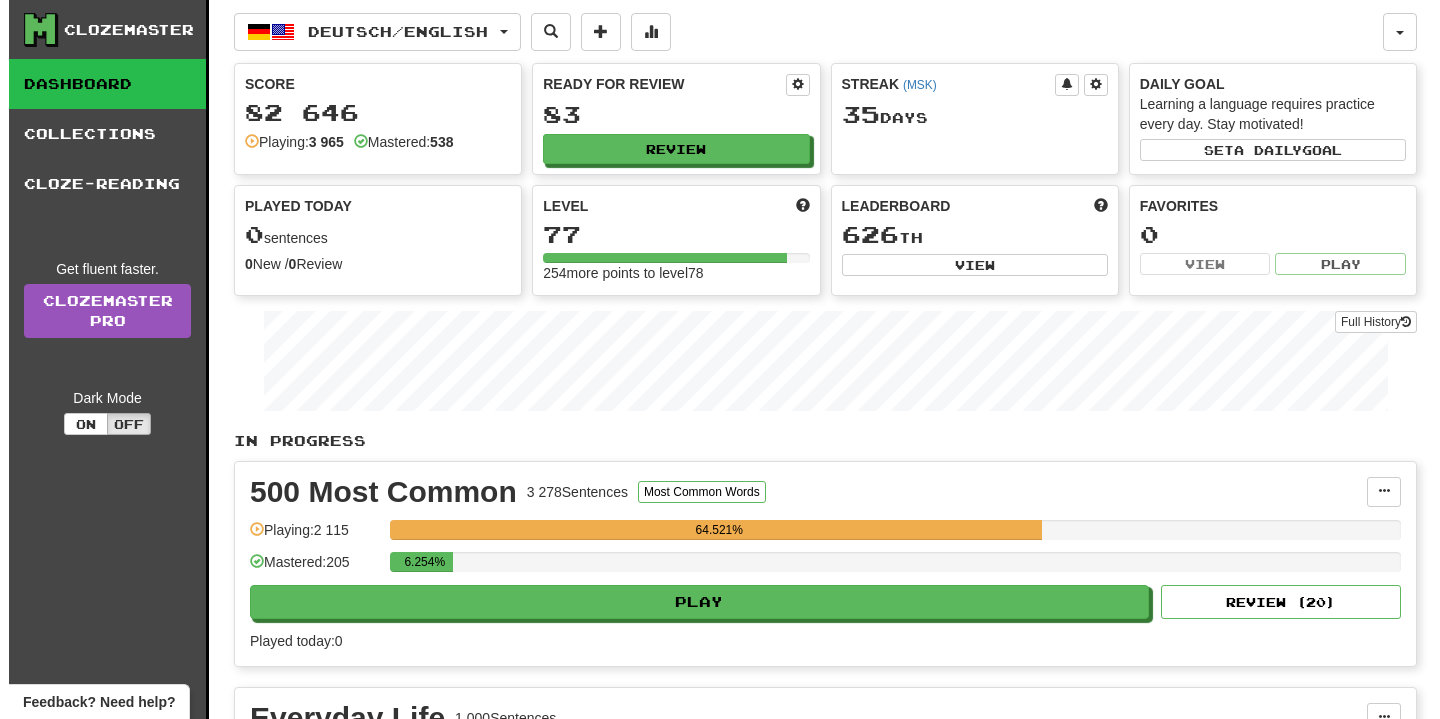 scroll, scrollTop: 204, scrollLeft: 0, axis: vertical 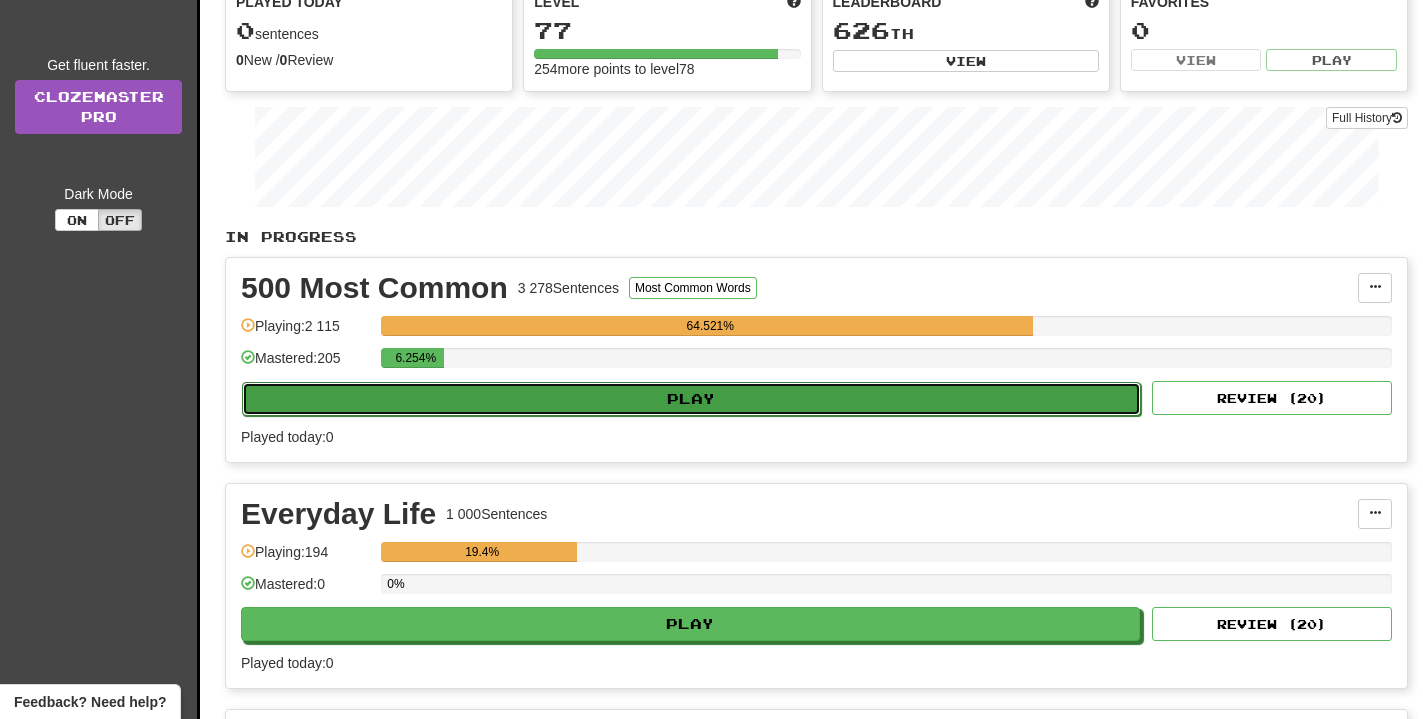 click on "Play" at bounding box center (691, 399) 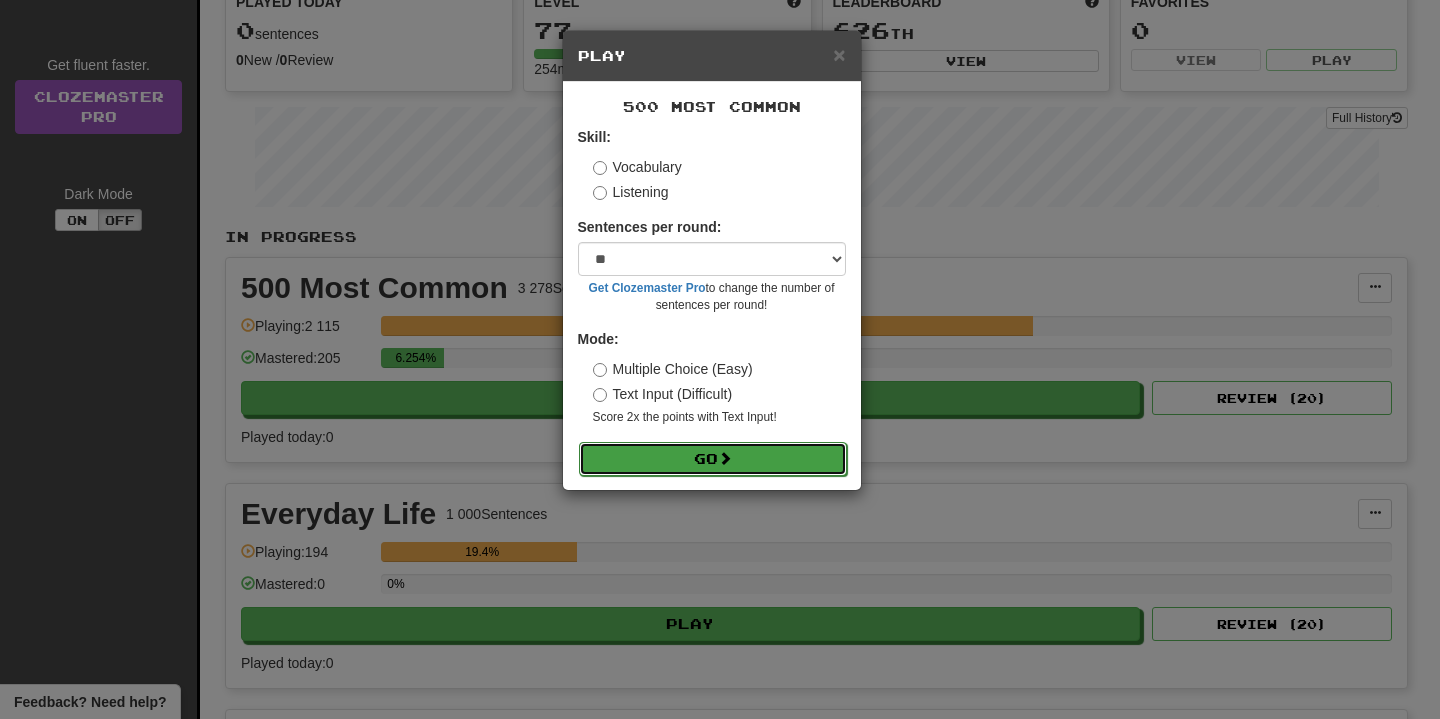 click on "Go" at bounding box center [713, 459] 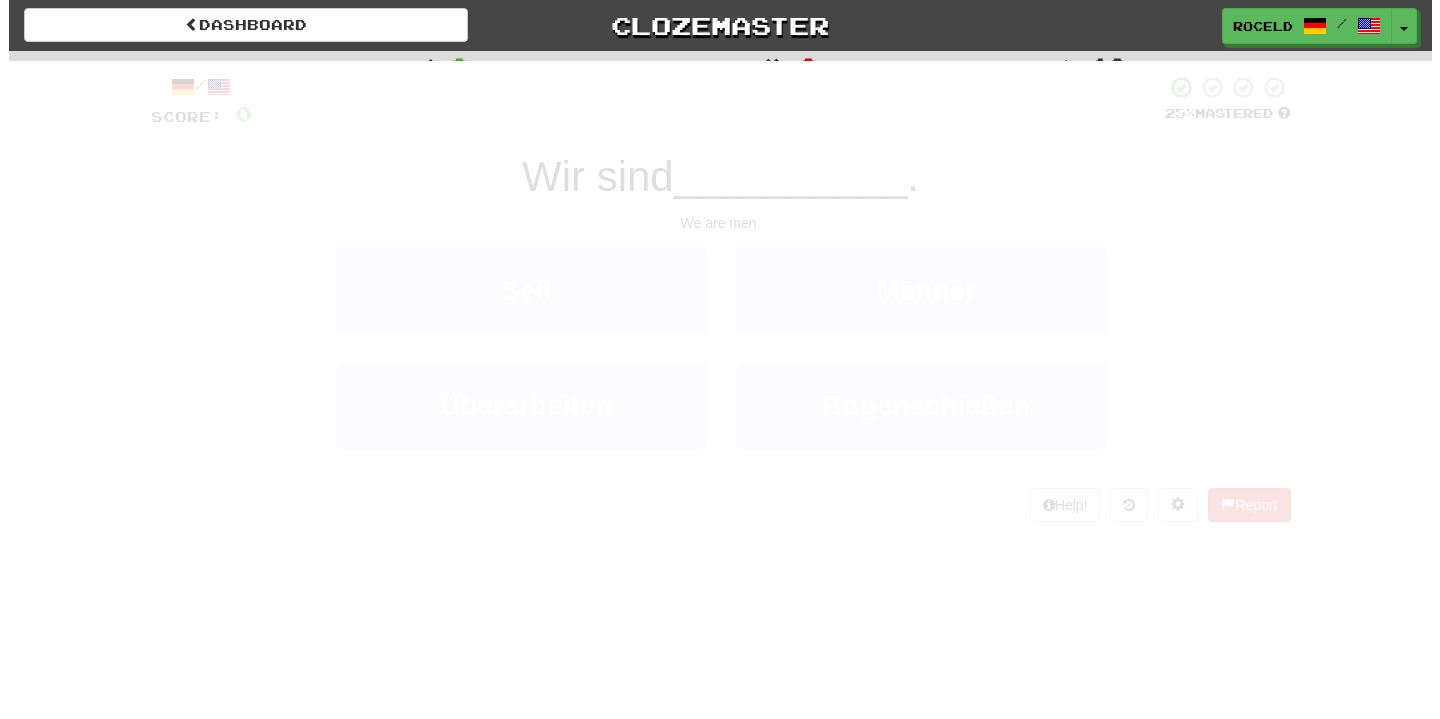 scroll, scrollTop: 0, scrollLeft: 0, axis: both 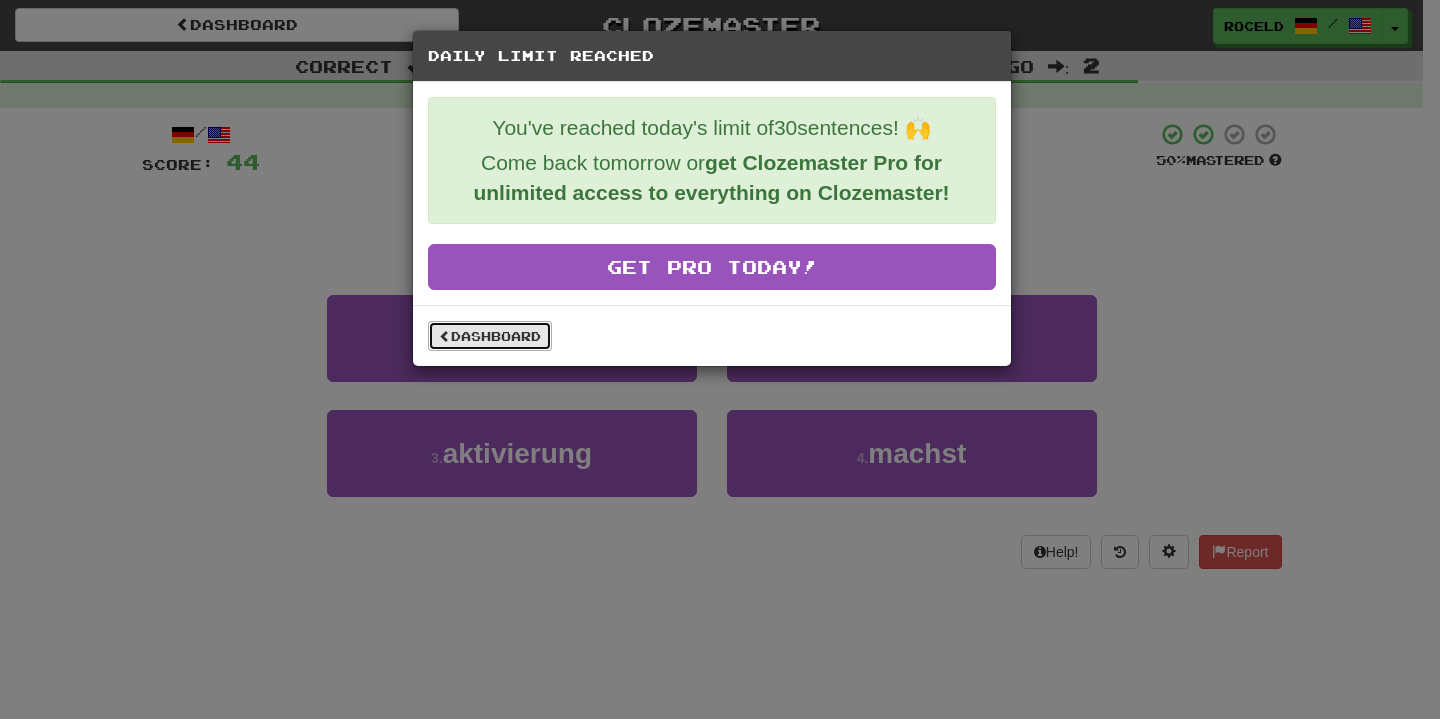 click on "Dashboard" at bounding box center [490, 336] 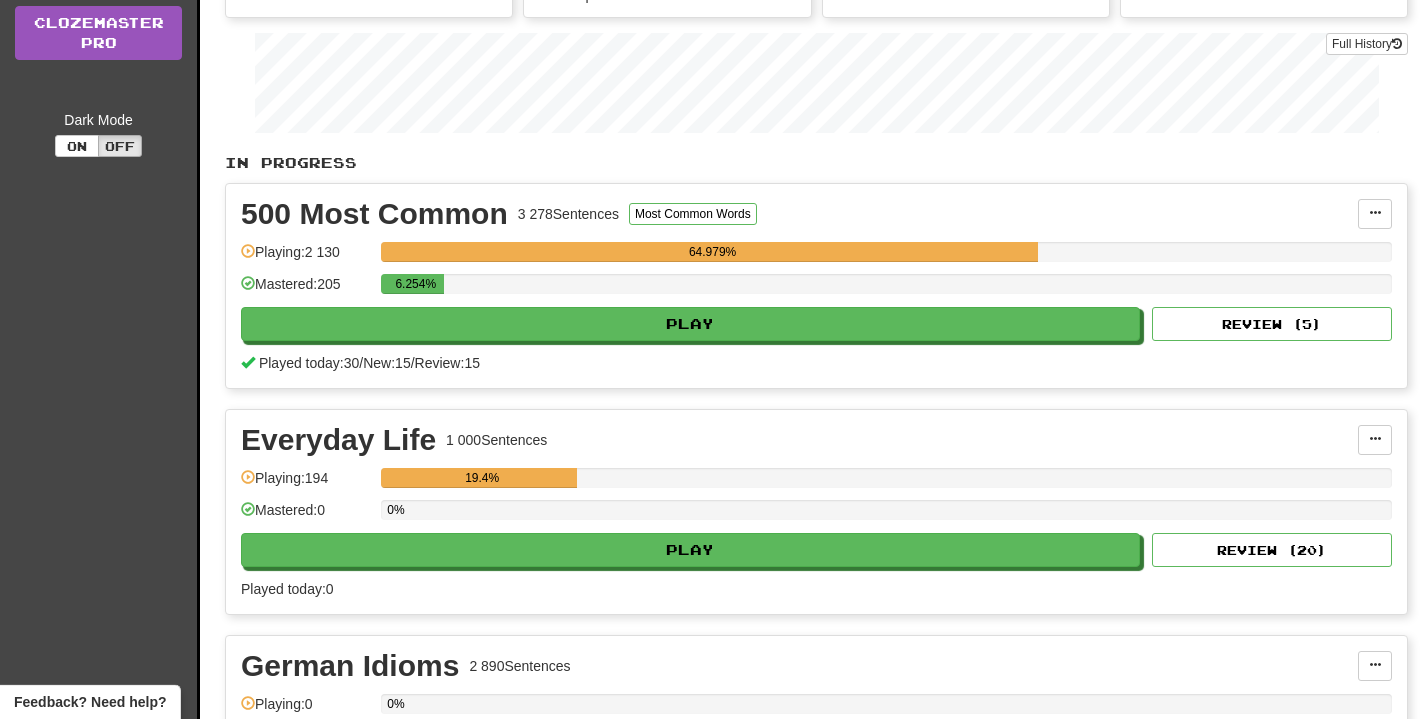 scroll, scrollTop: 408, scrollLeft: 0, axis: vertical 